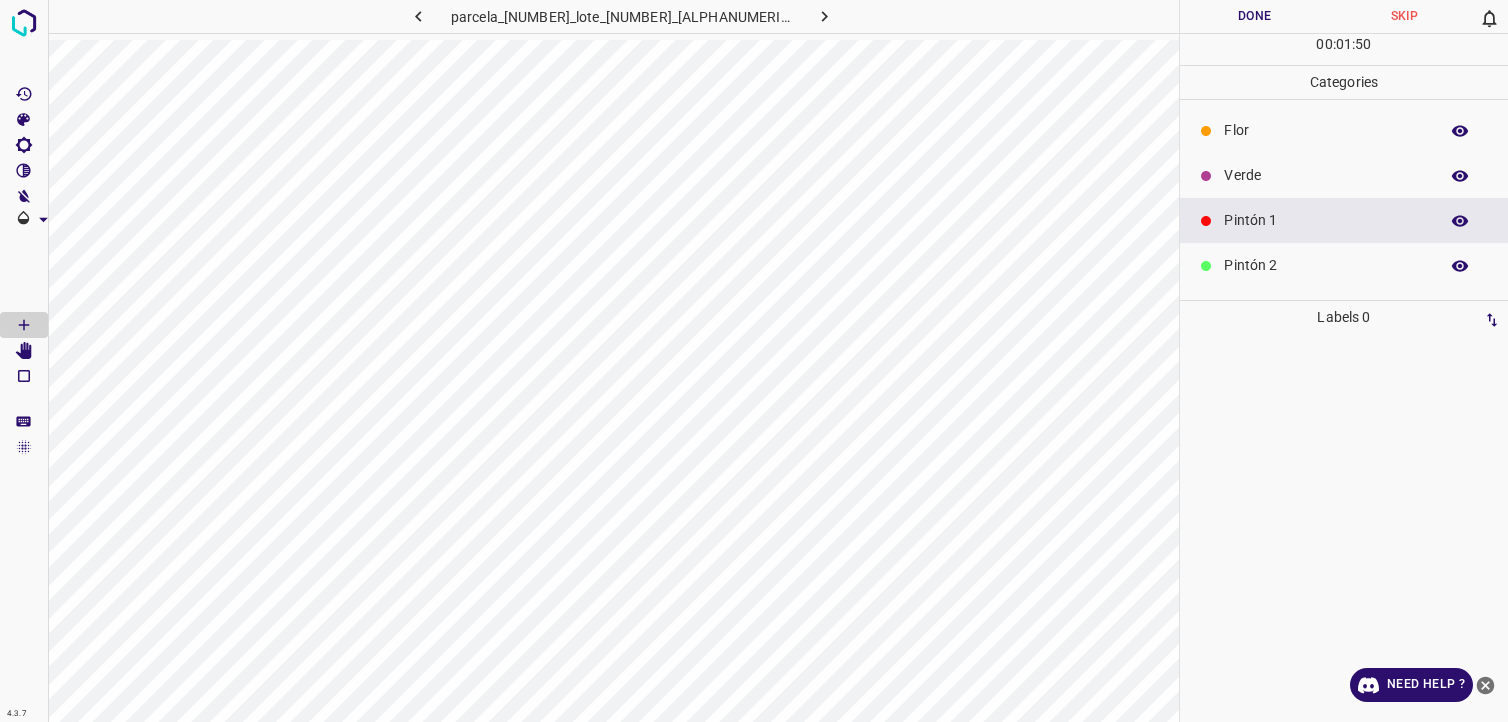 scroll, scrollTop: 0, scrollLeft: 0, axis: both 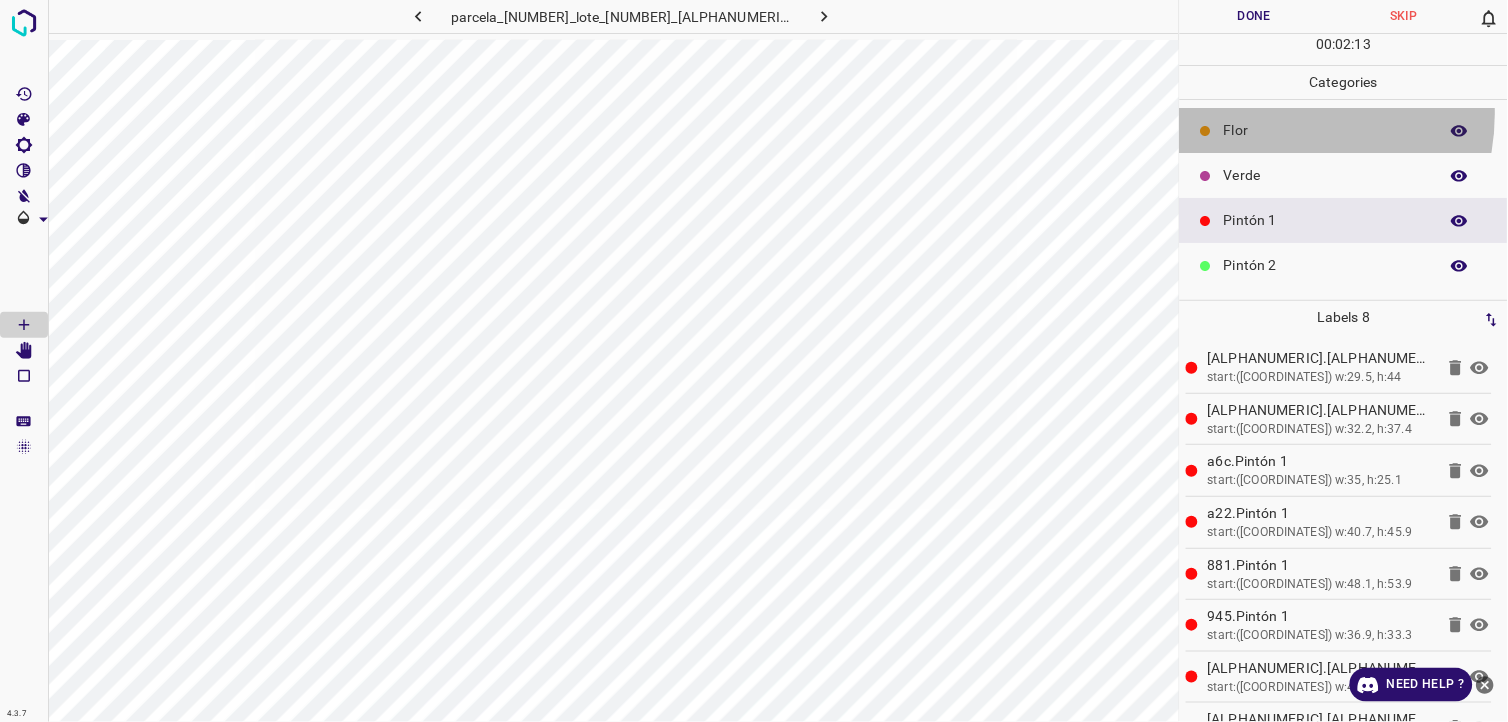click on "Flor" at bounding box center [1344, 130] 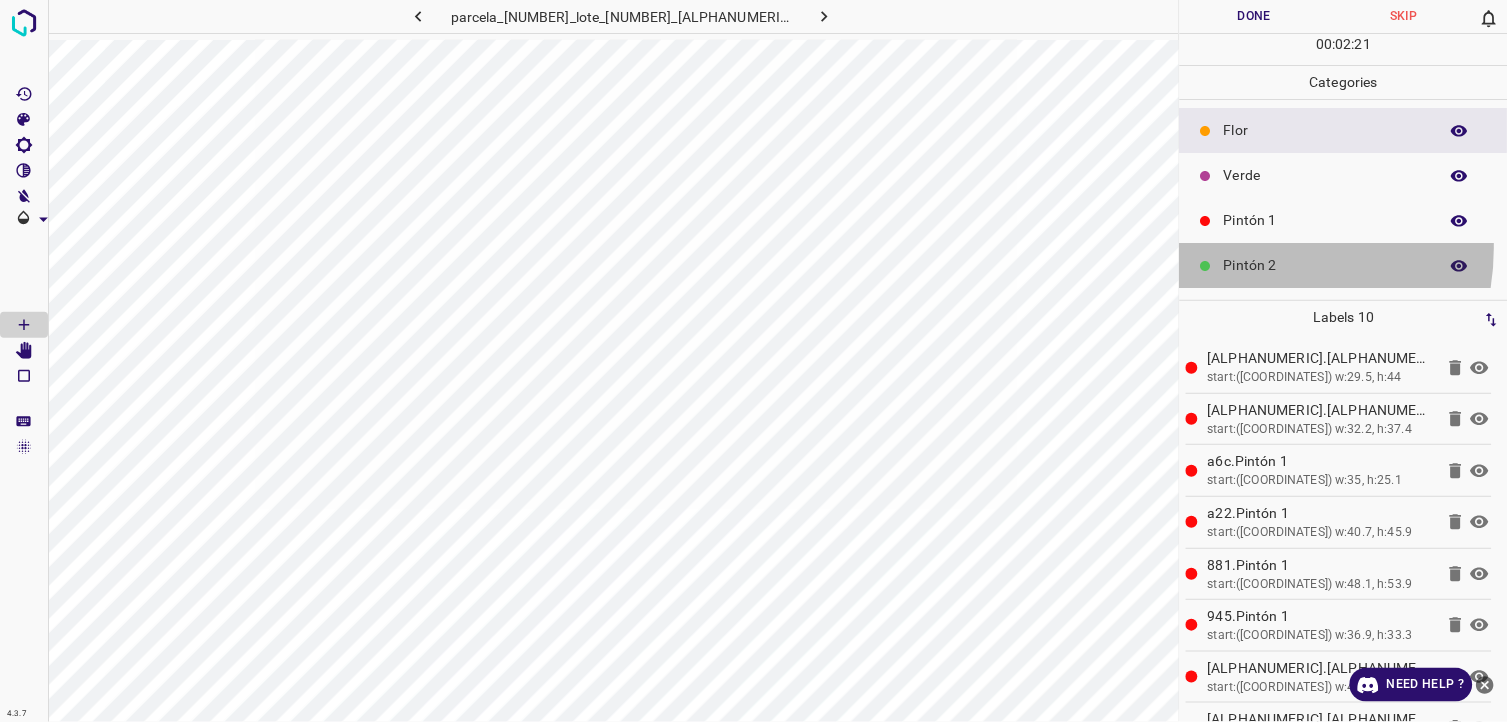 click on "Pintón 2" at bounding box center (1344, 265) 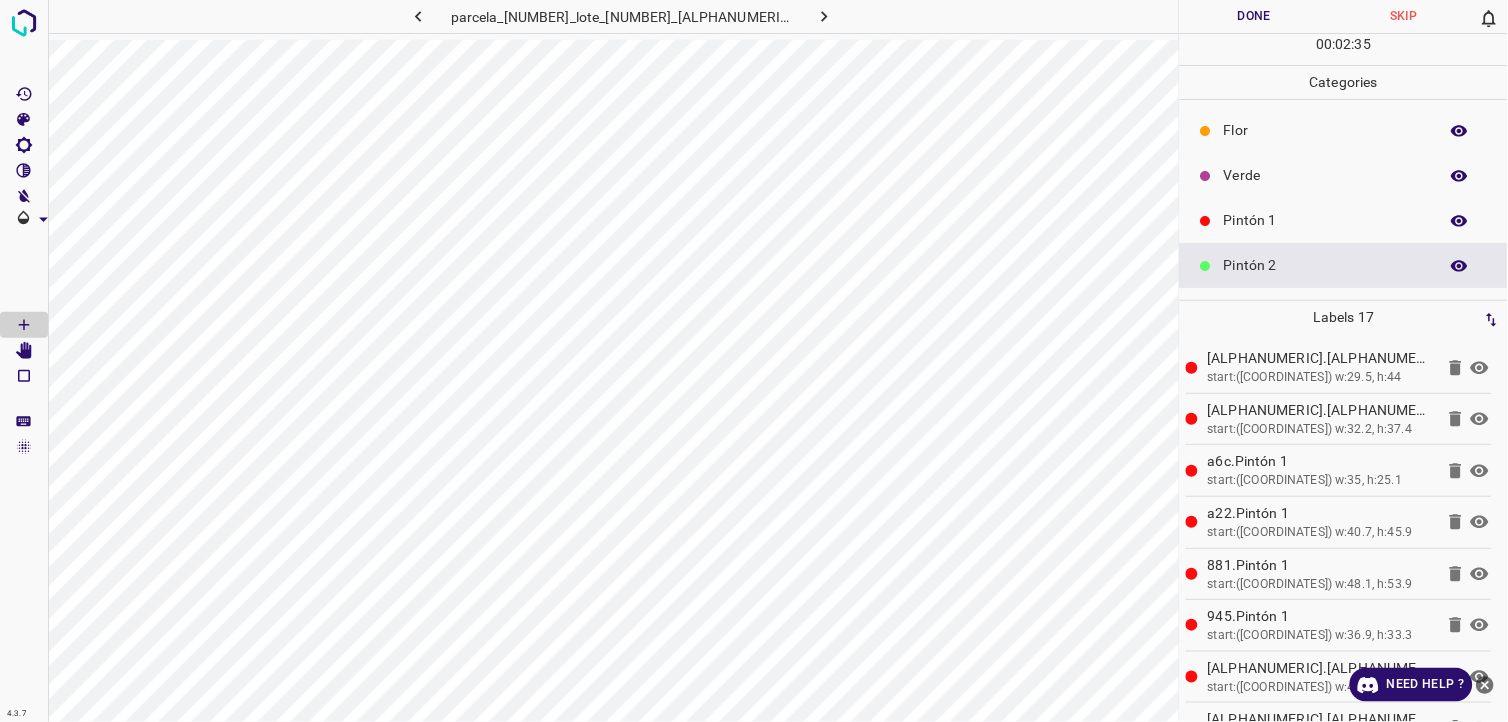 click on "Verde" at bounding box center [1326, 175] 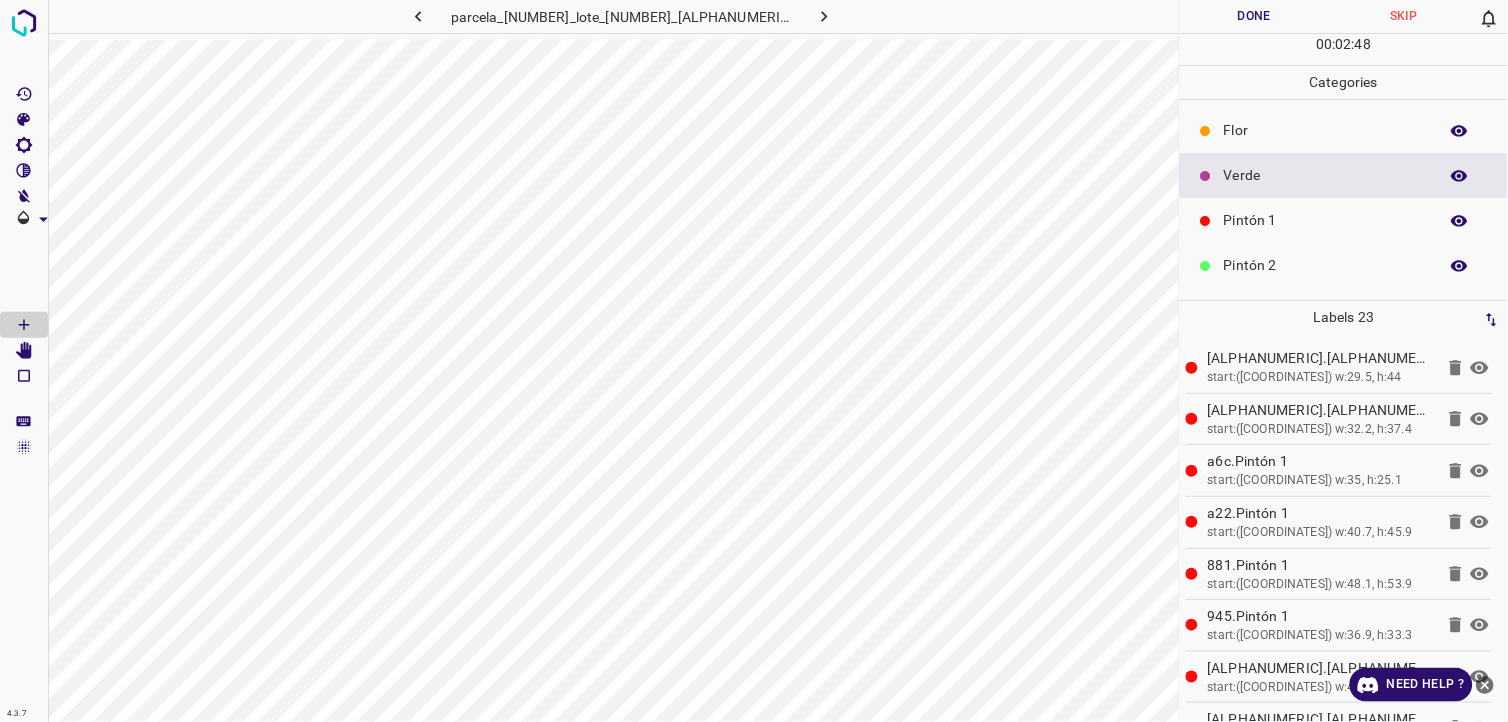 click on "Pintón 1" at bounding box center (1344, 220) 